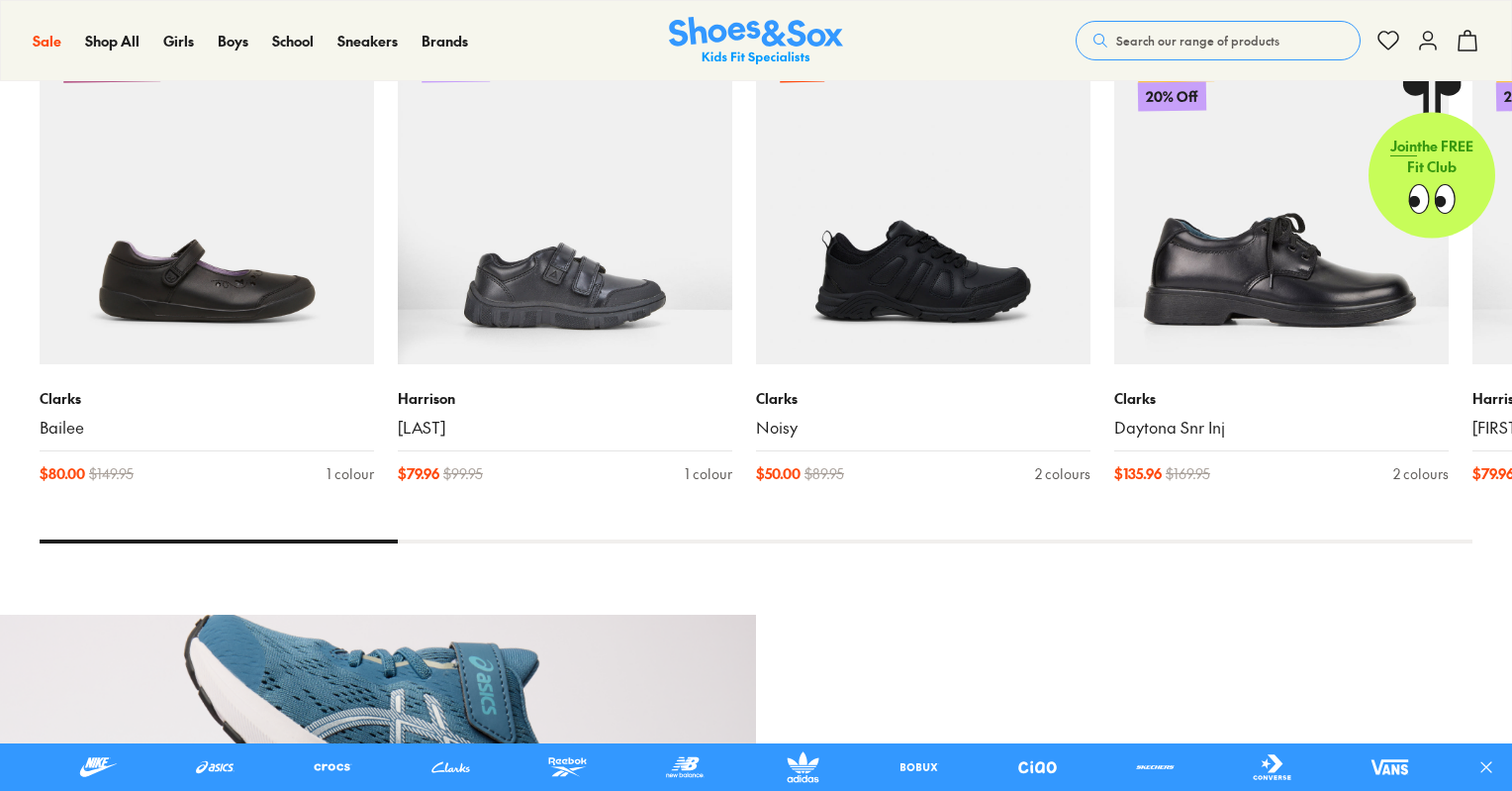scroll, scrollTop: 1876, scrollLeft: 0, axis: vertical 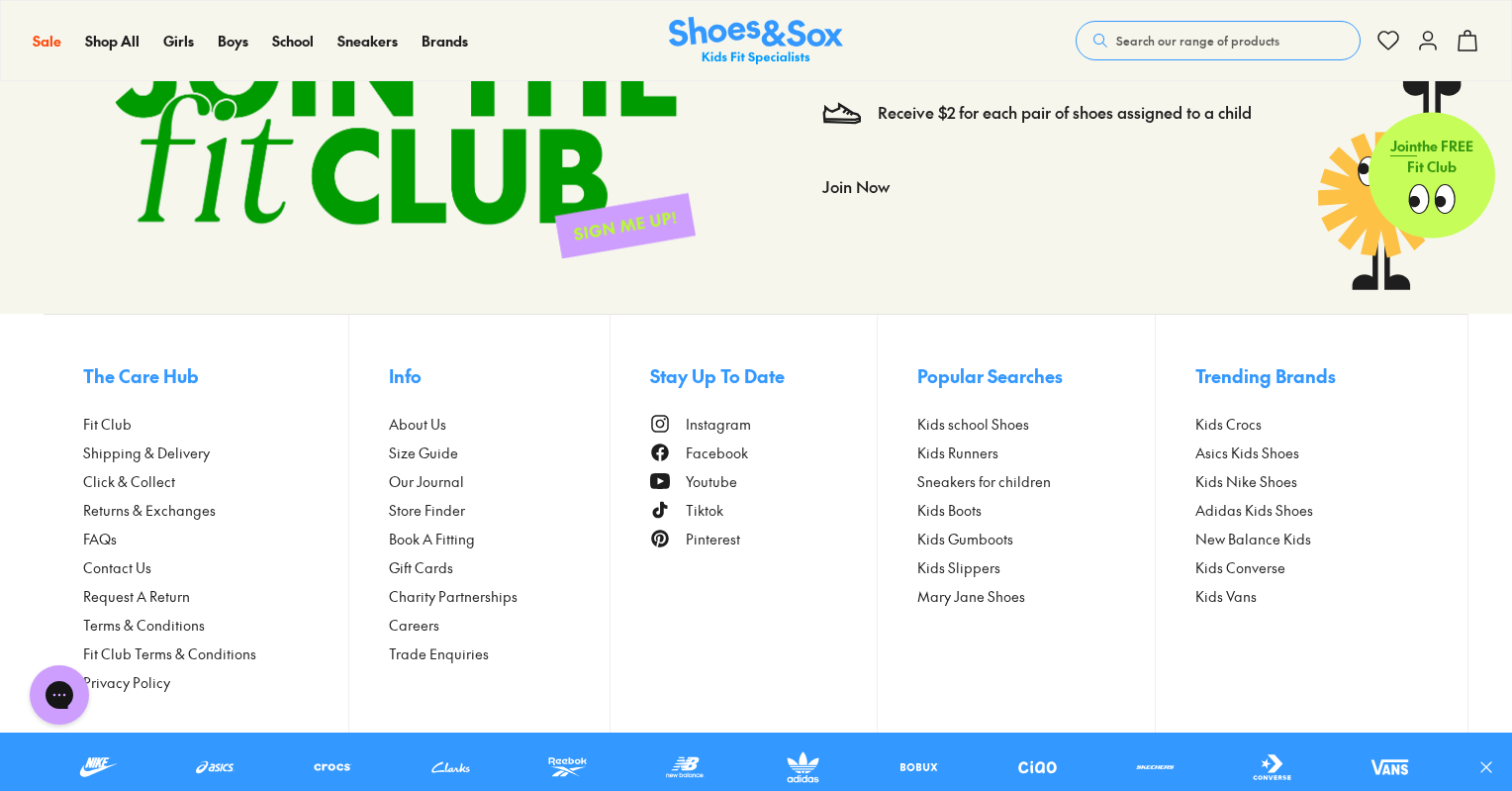 click on "Store Finder" at bounding box center (426, 510) 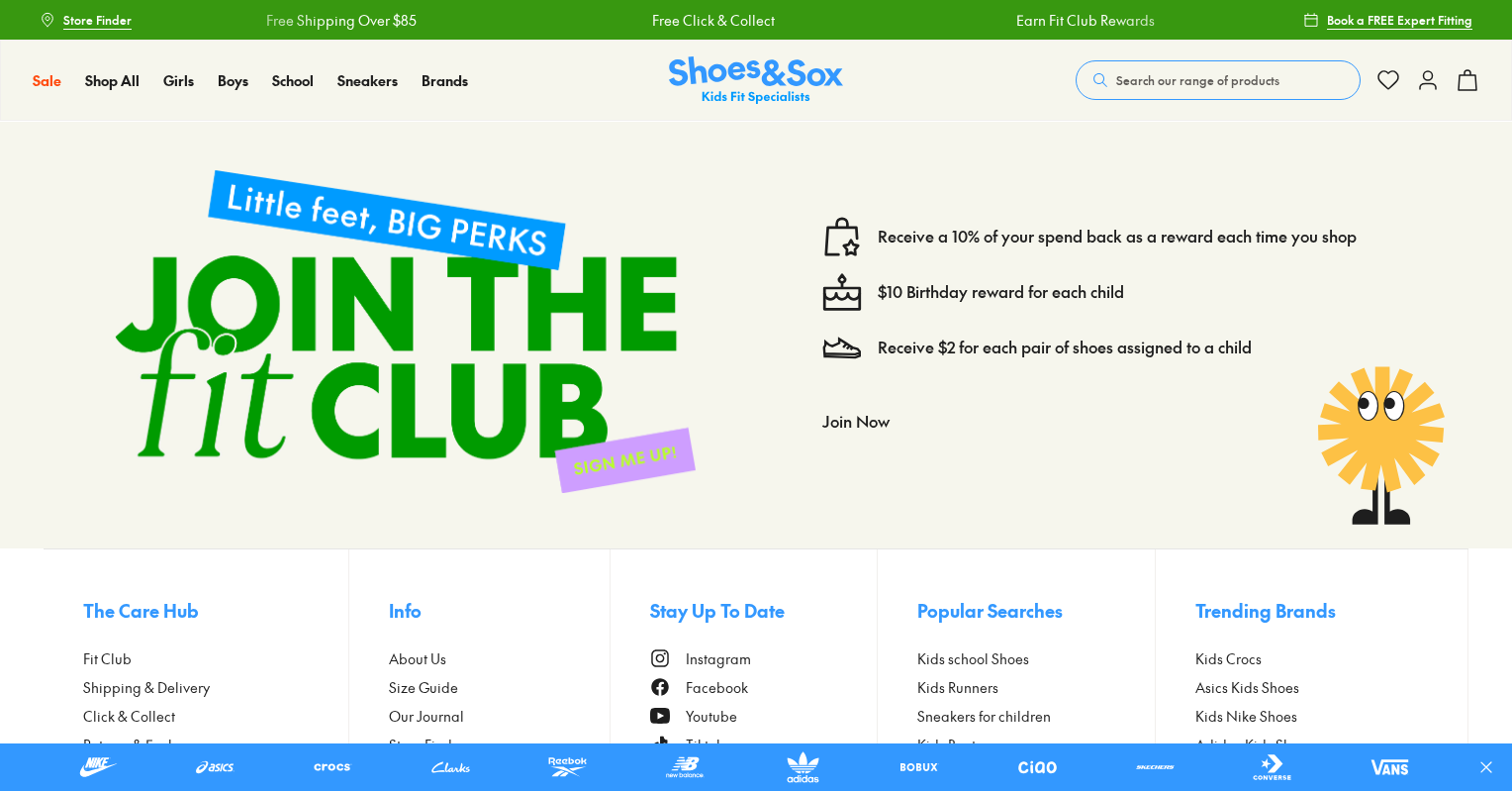 scroll, scrollTop: 0, scrollLeft: 0, axis: both 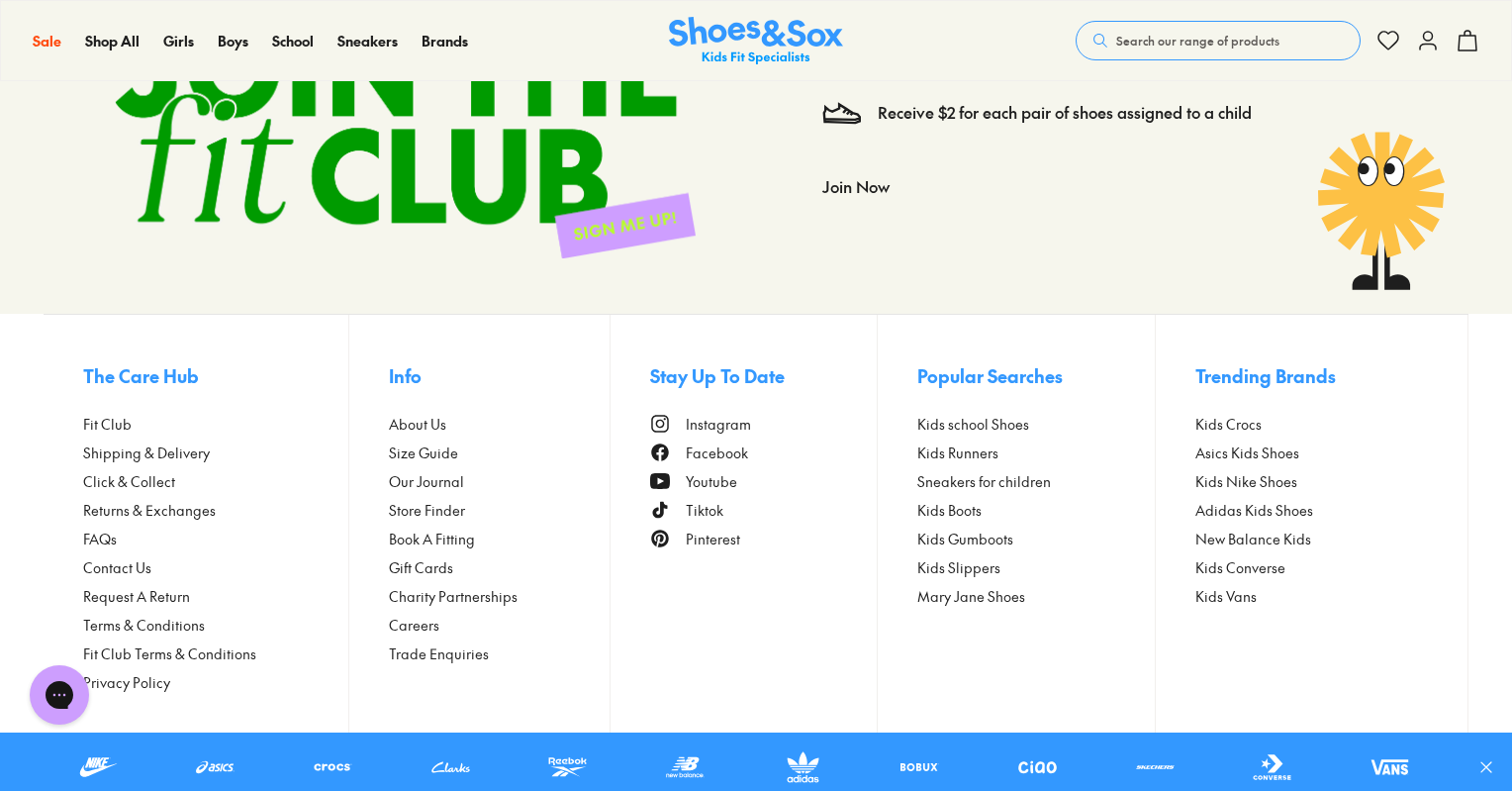 click on "Contact Us" at bounding box center (117, 567) 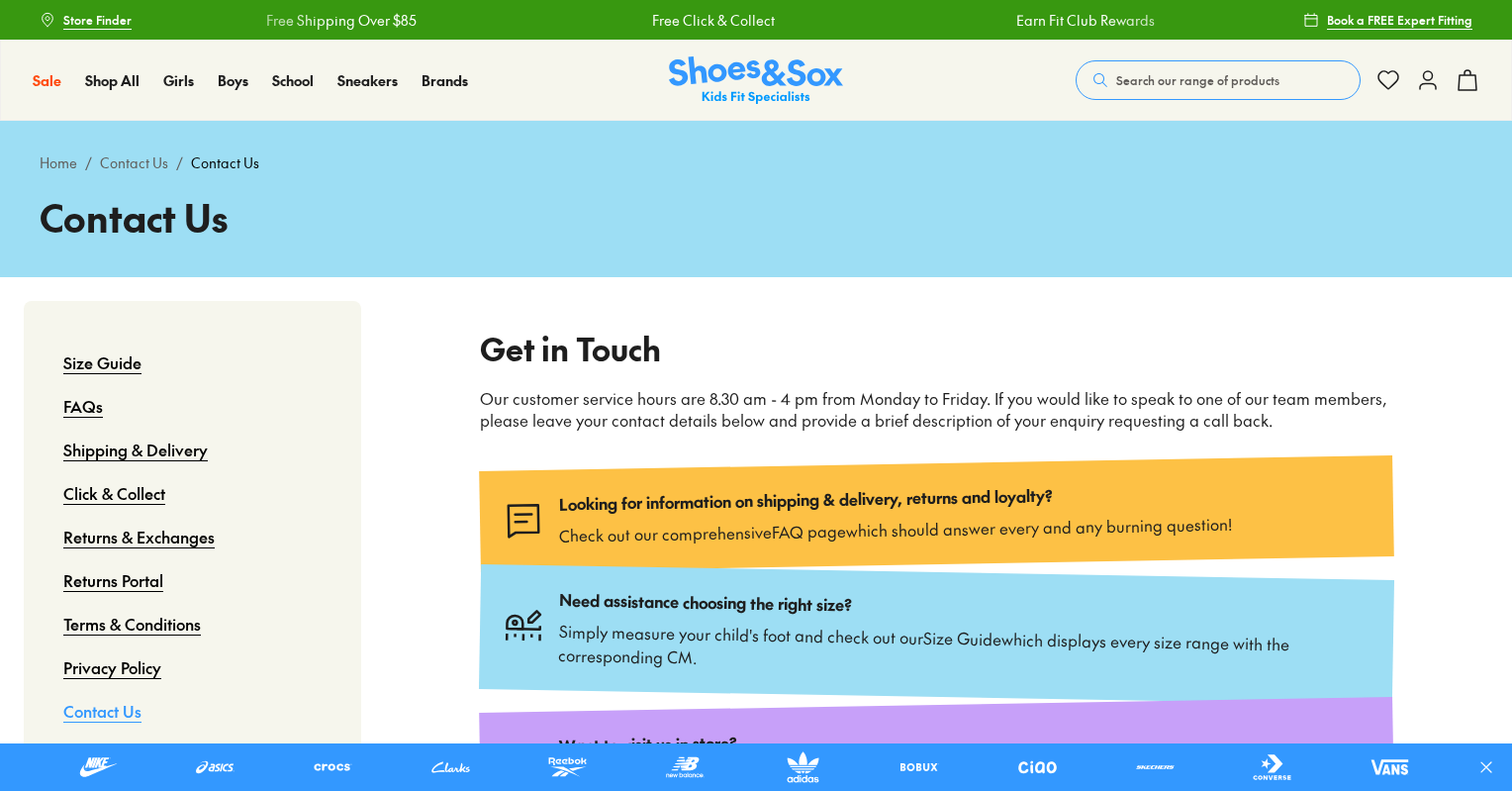 scroll, scrollTop: 0, scrollLeft: 0, axis: both 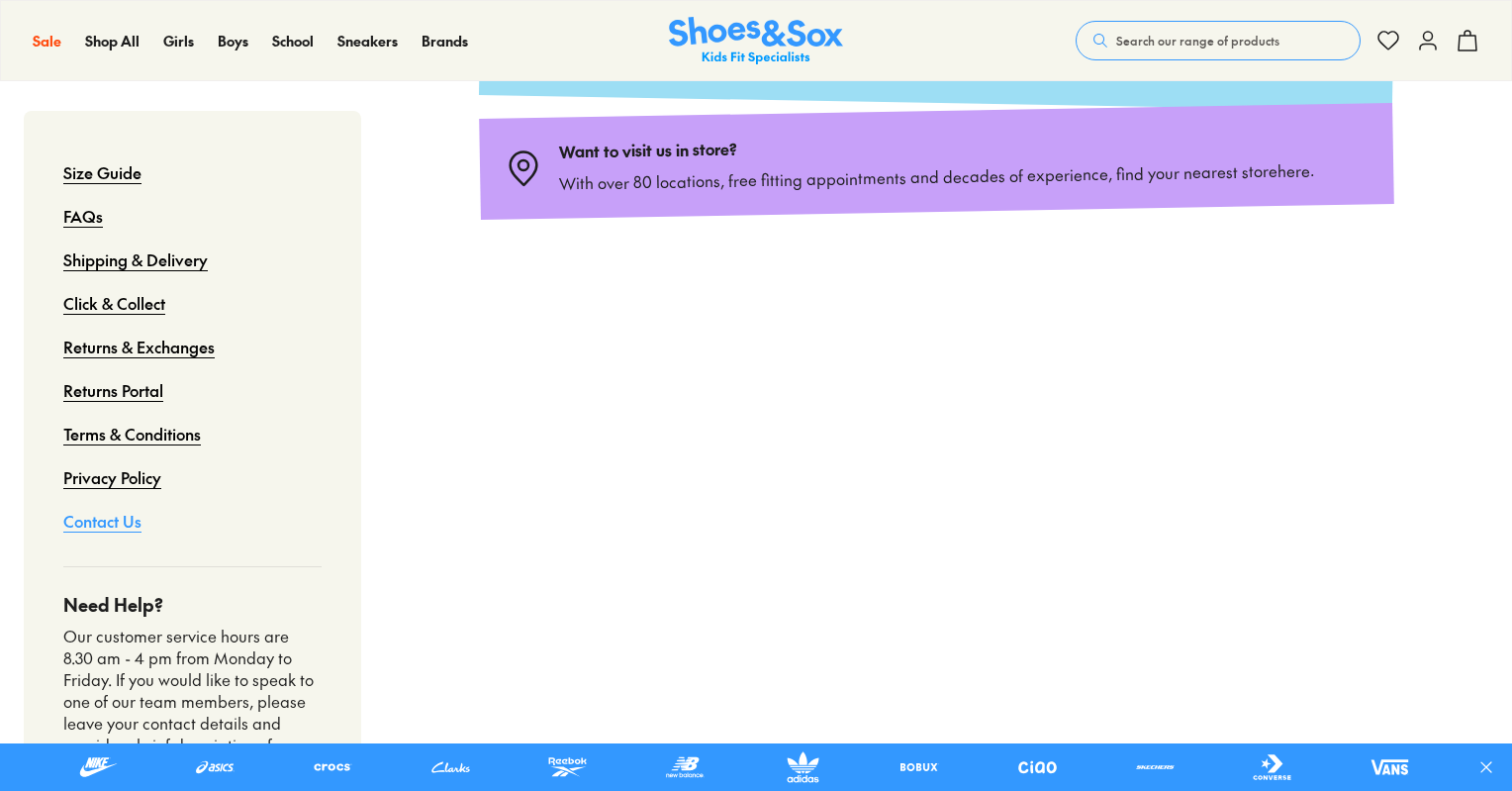 type on "**********" 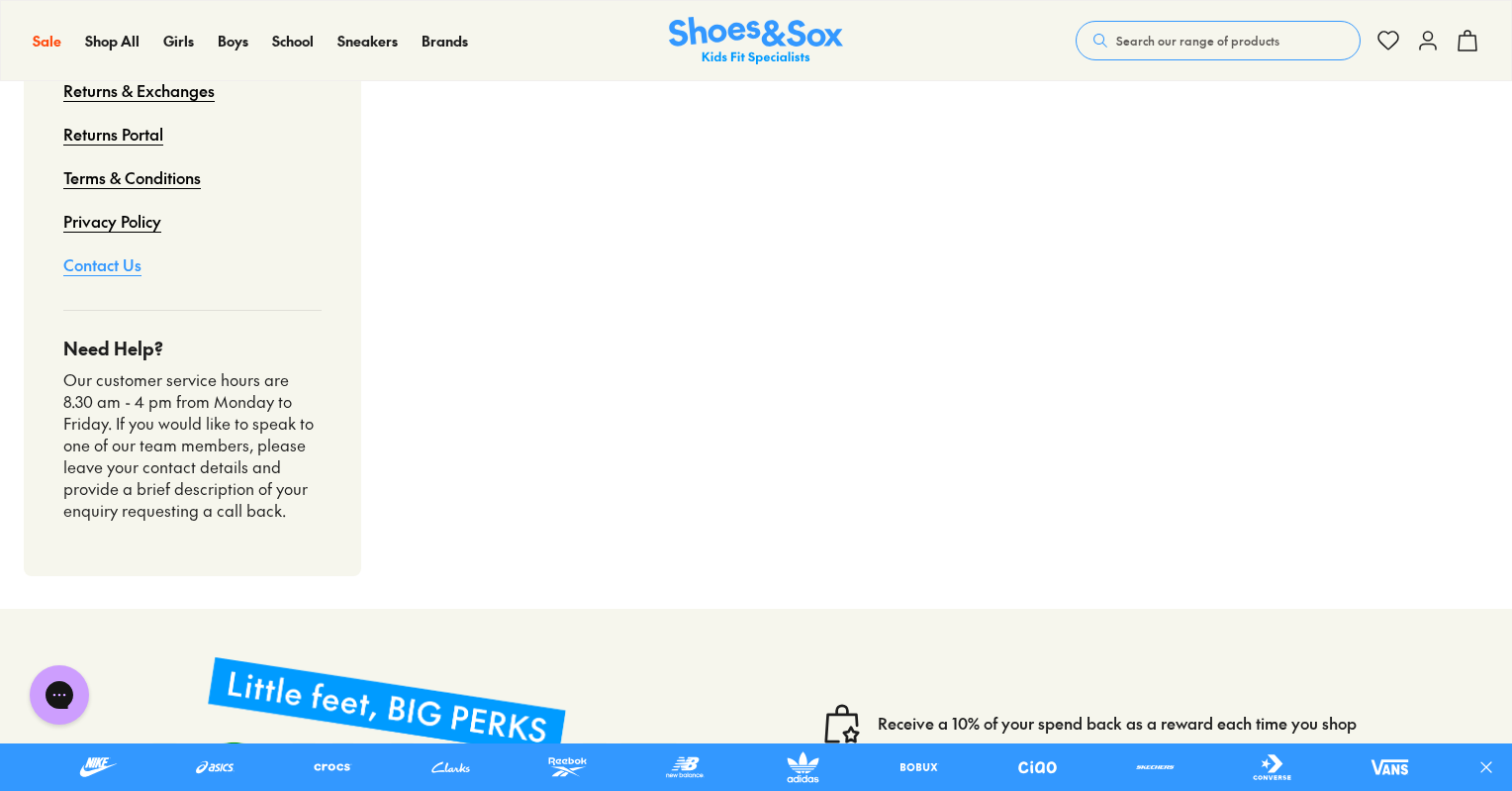 scroll, scrollTop: 1188, scrollLeft: 0, axis: vertical 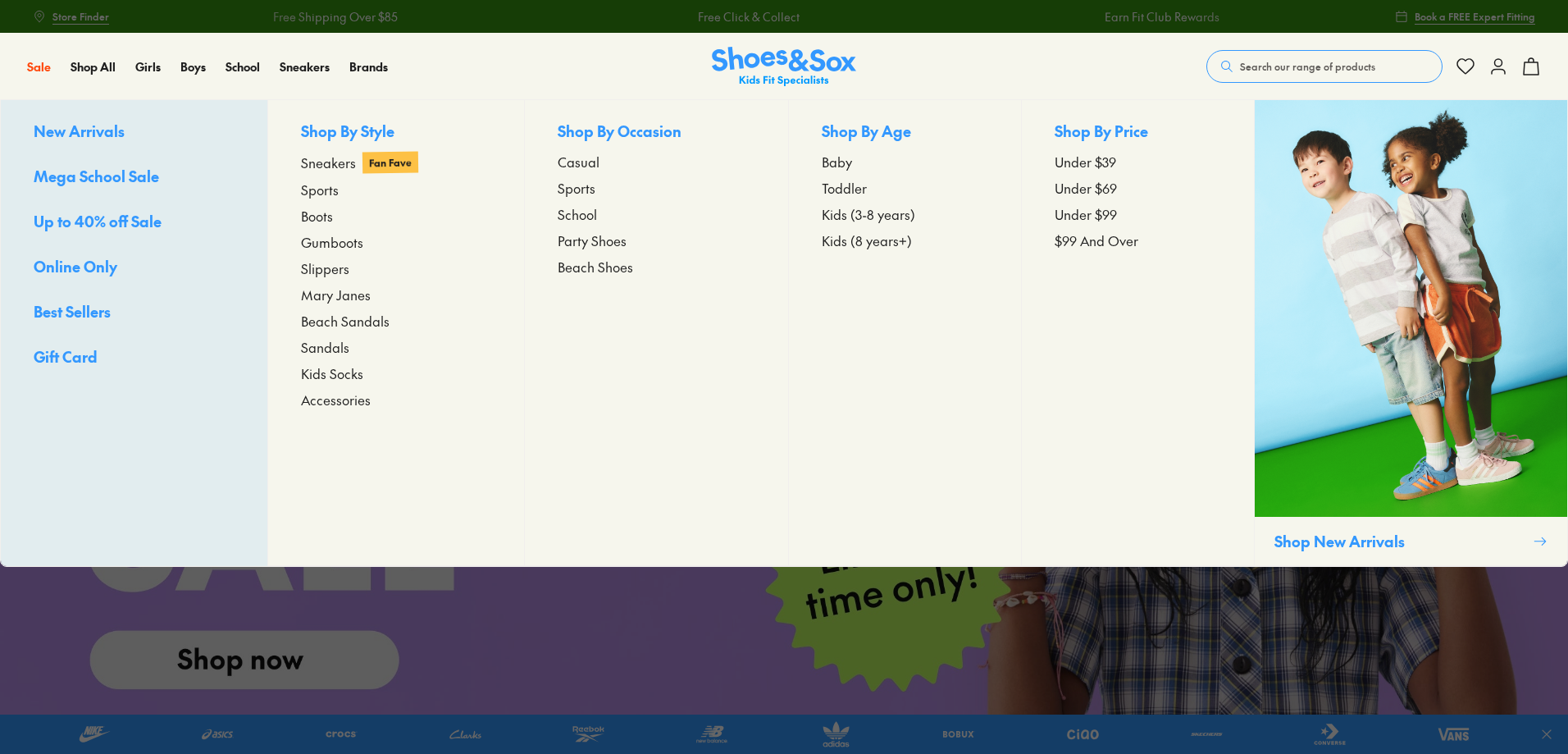 type on "**********" 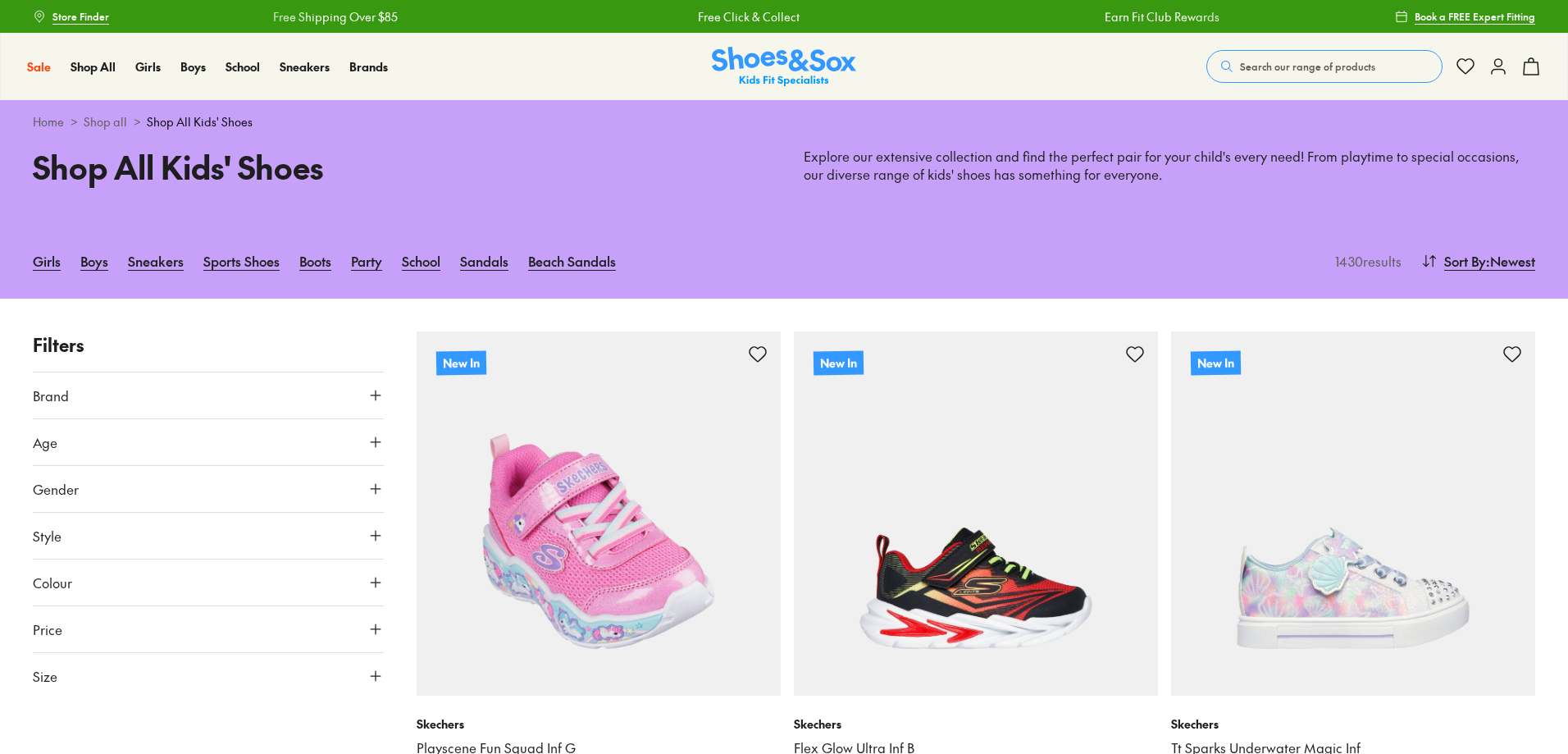 scroll, scrollTop: 246, scrollLeft: 0, axis: vertical 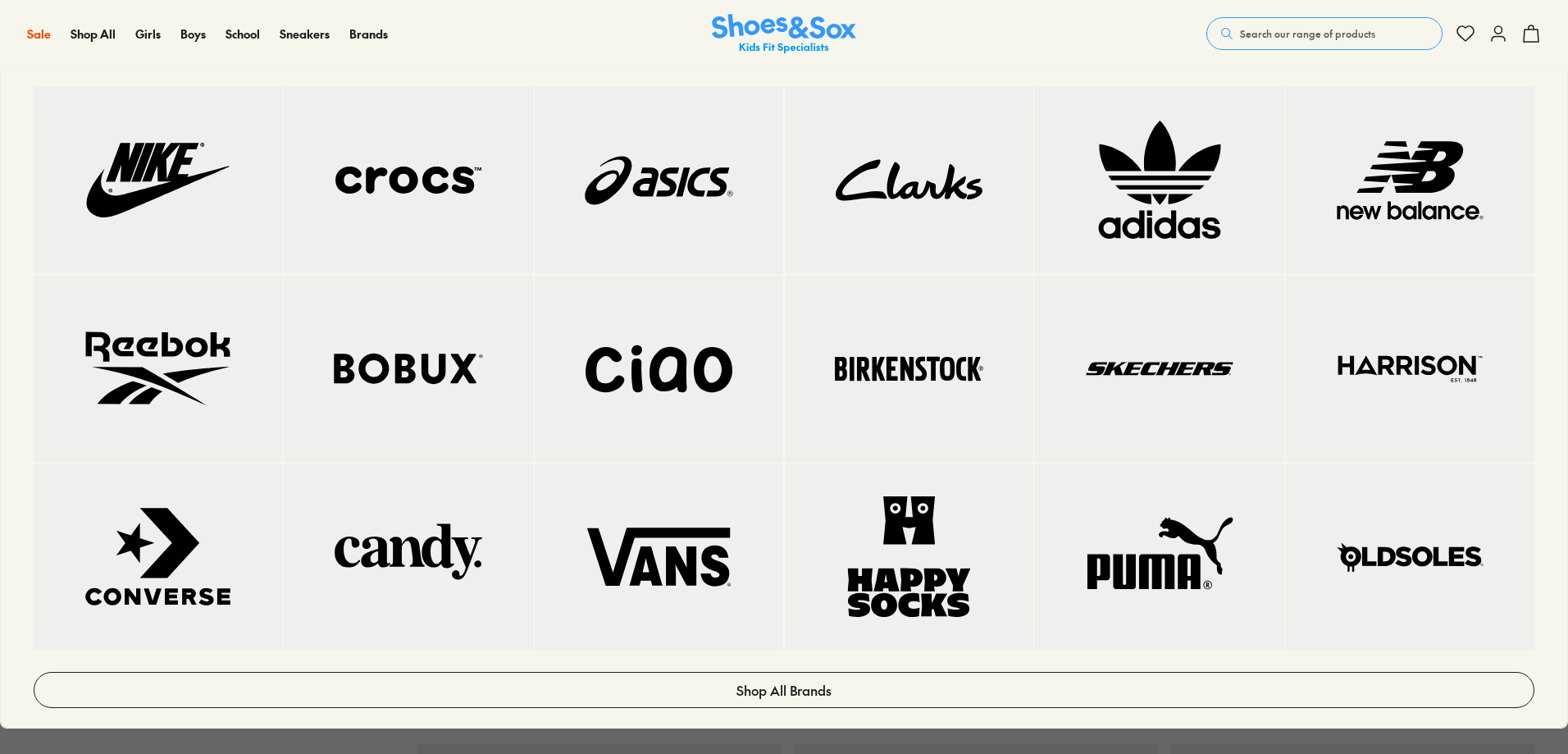 click at bounding box center (157, 180) 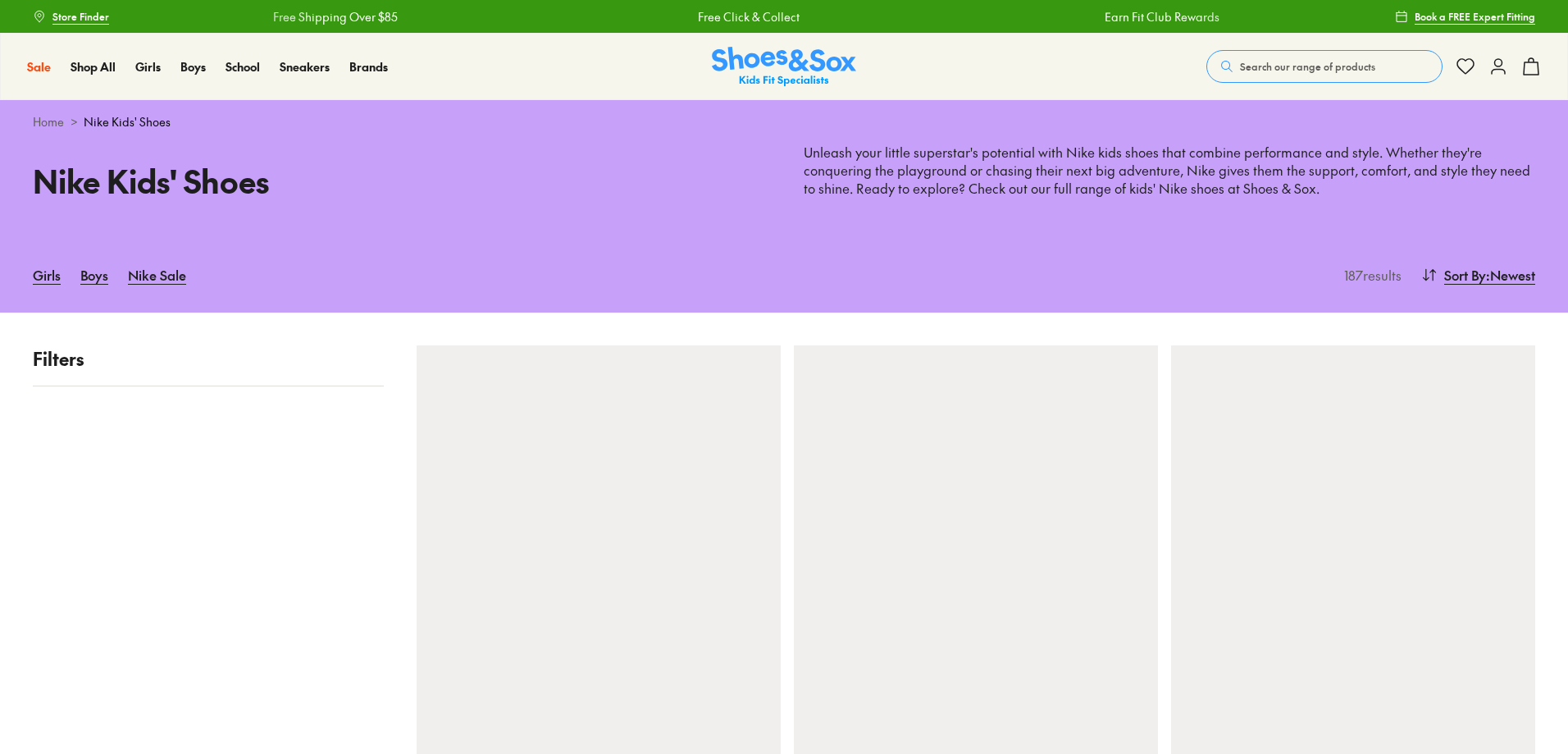 type on "**********" 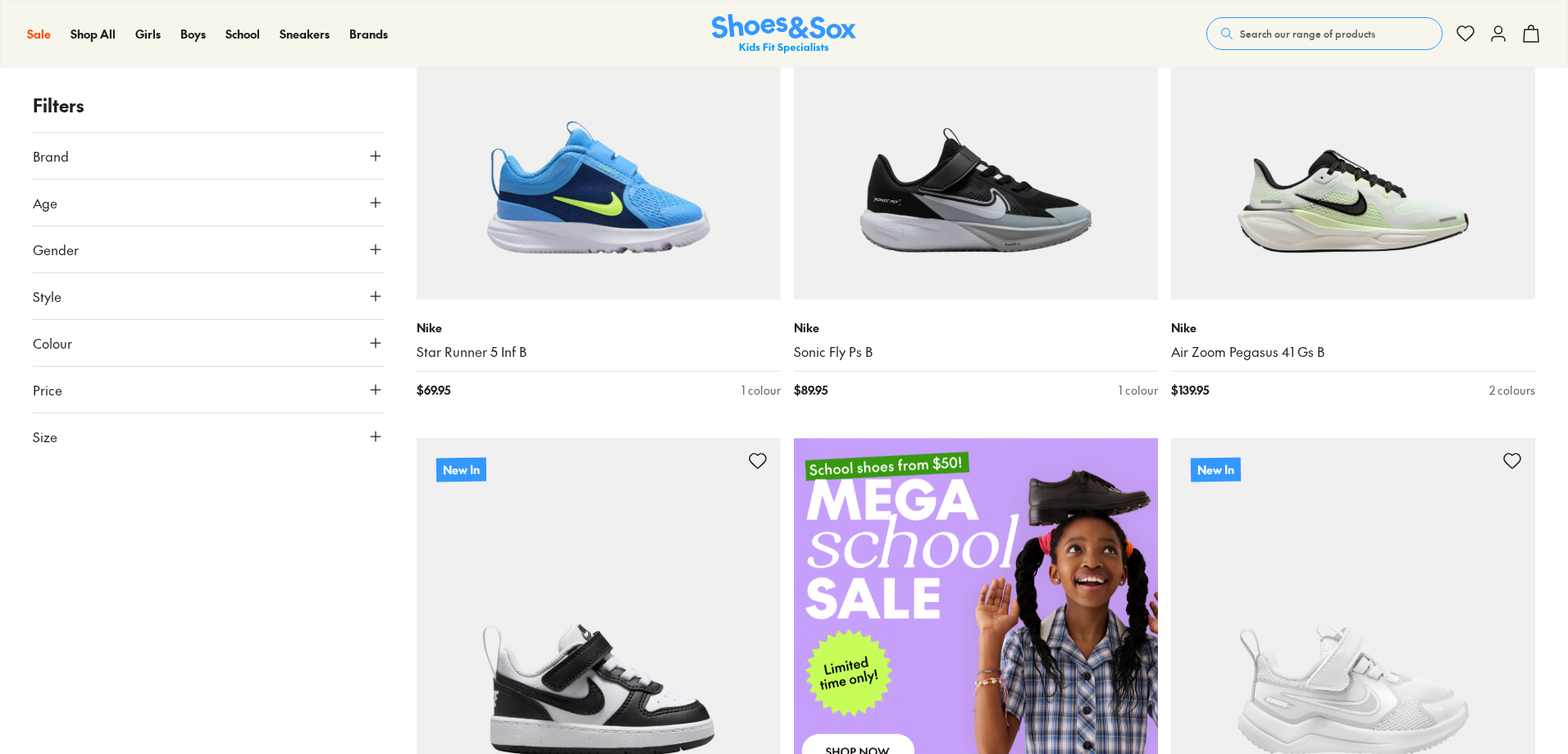 scroll, scrollTop: 410, scrollLeft: 0, axis: vertical 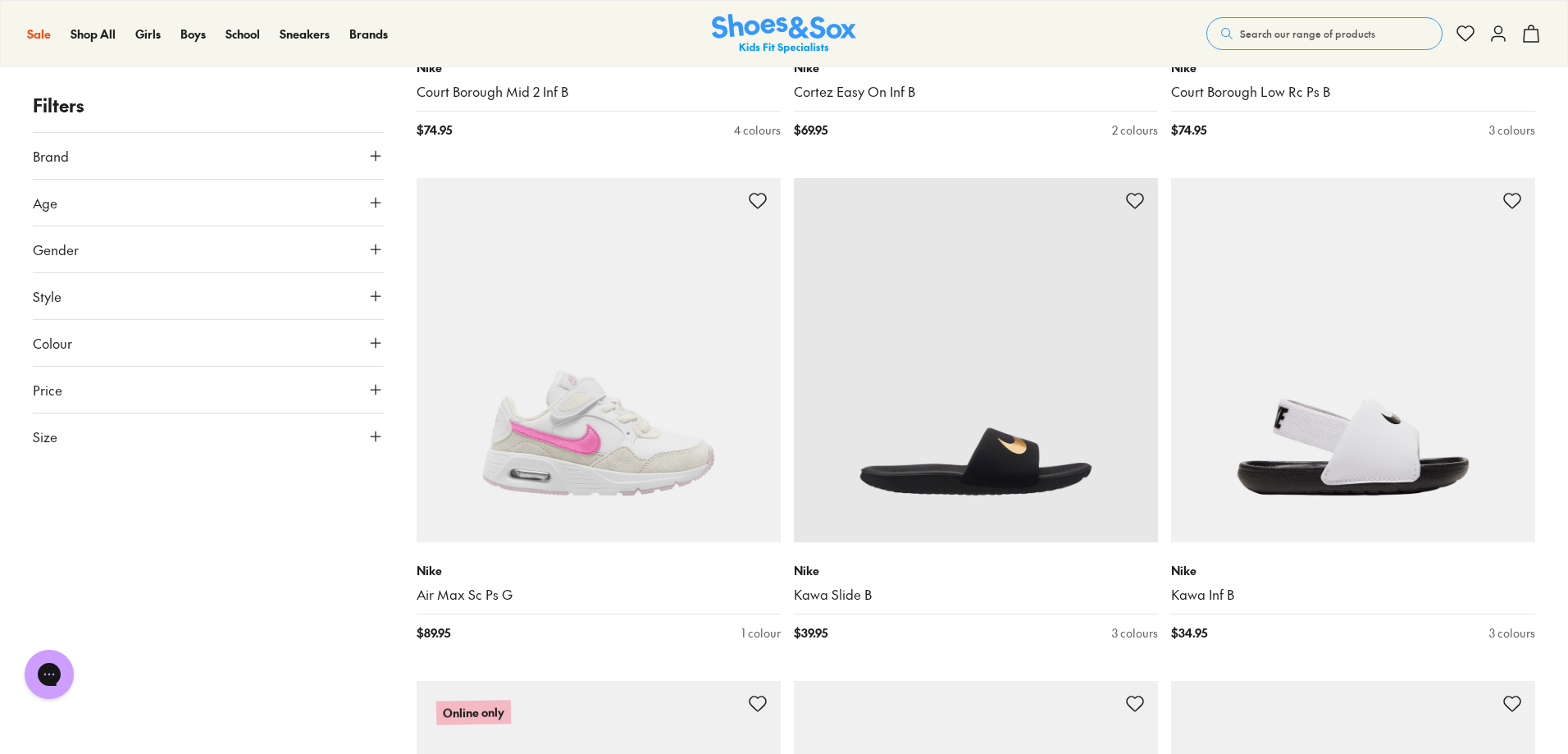 drag, startPoint x: 1566, startPoint y: 453, endPoint x: 1574, endPoint y: 514, distance: 61.522354 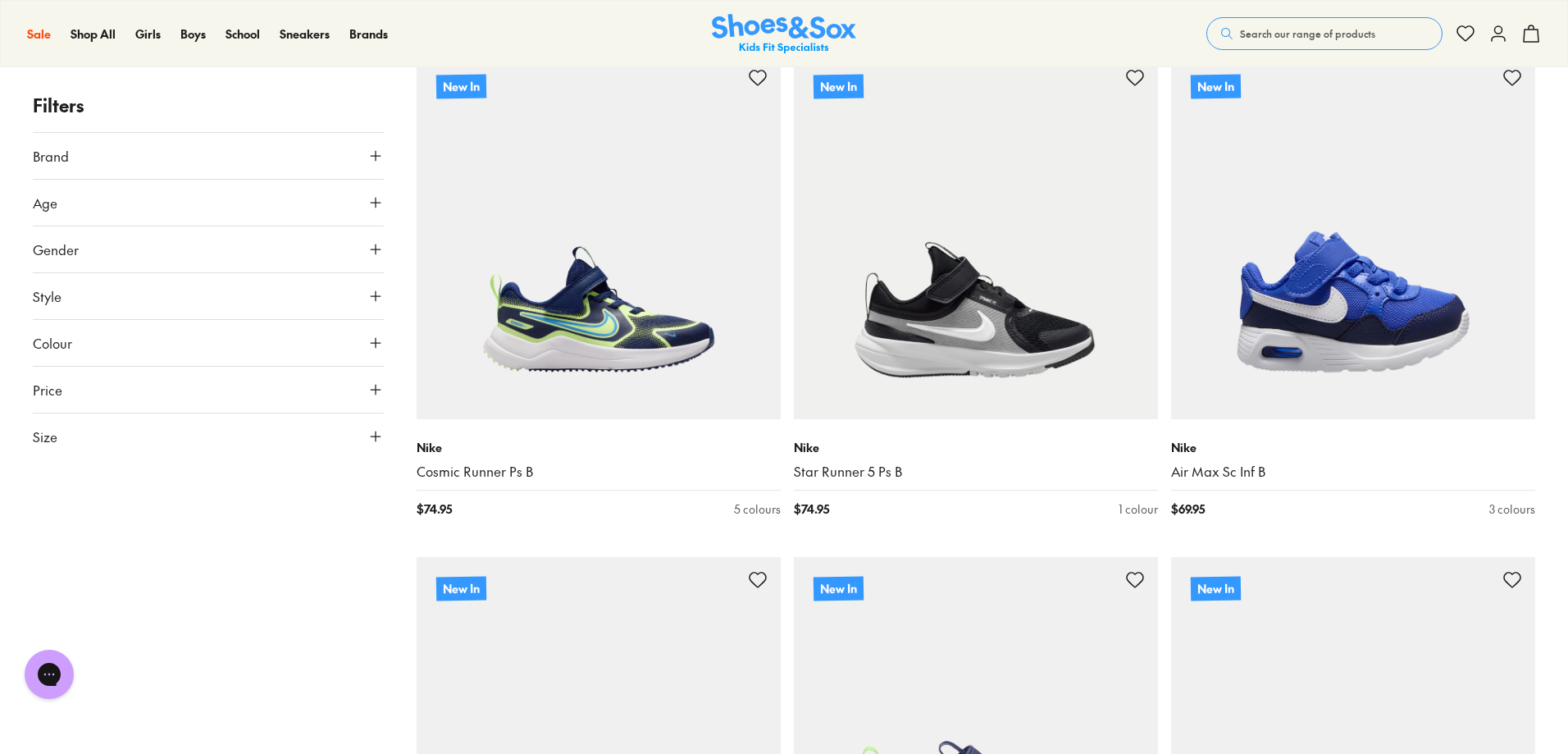 scroll, scrollTop: 0, scrollLeft: 0, axis: both 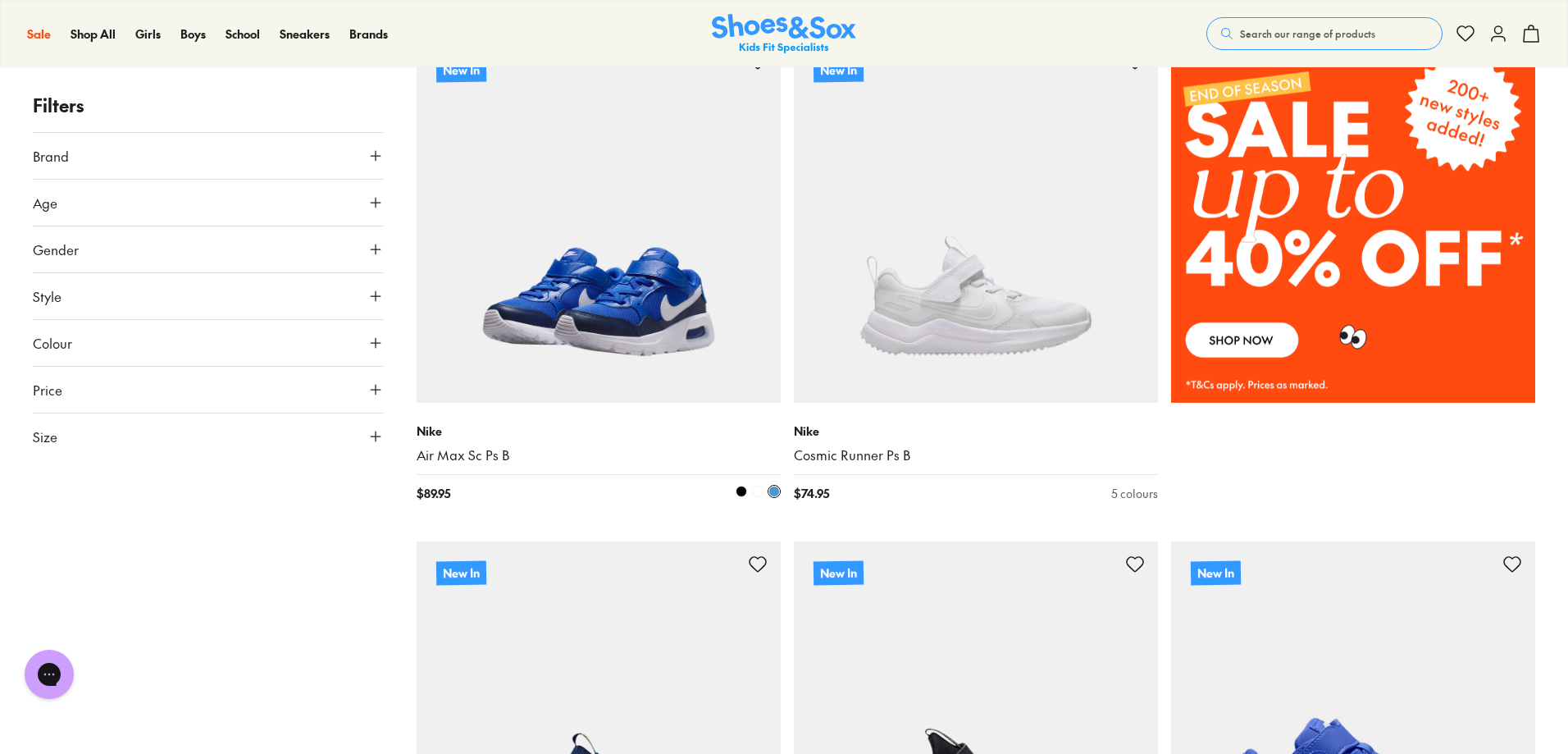 click at bounding box center [599, 221] 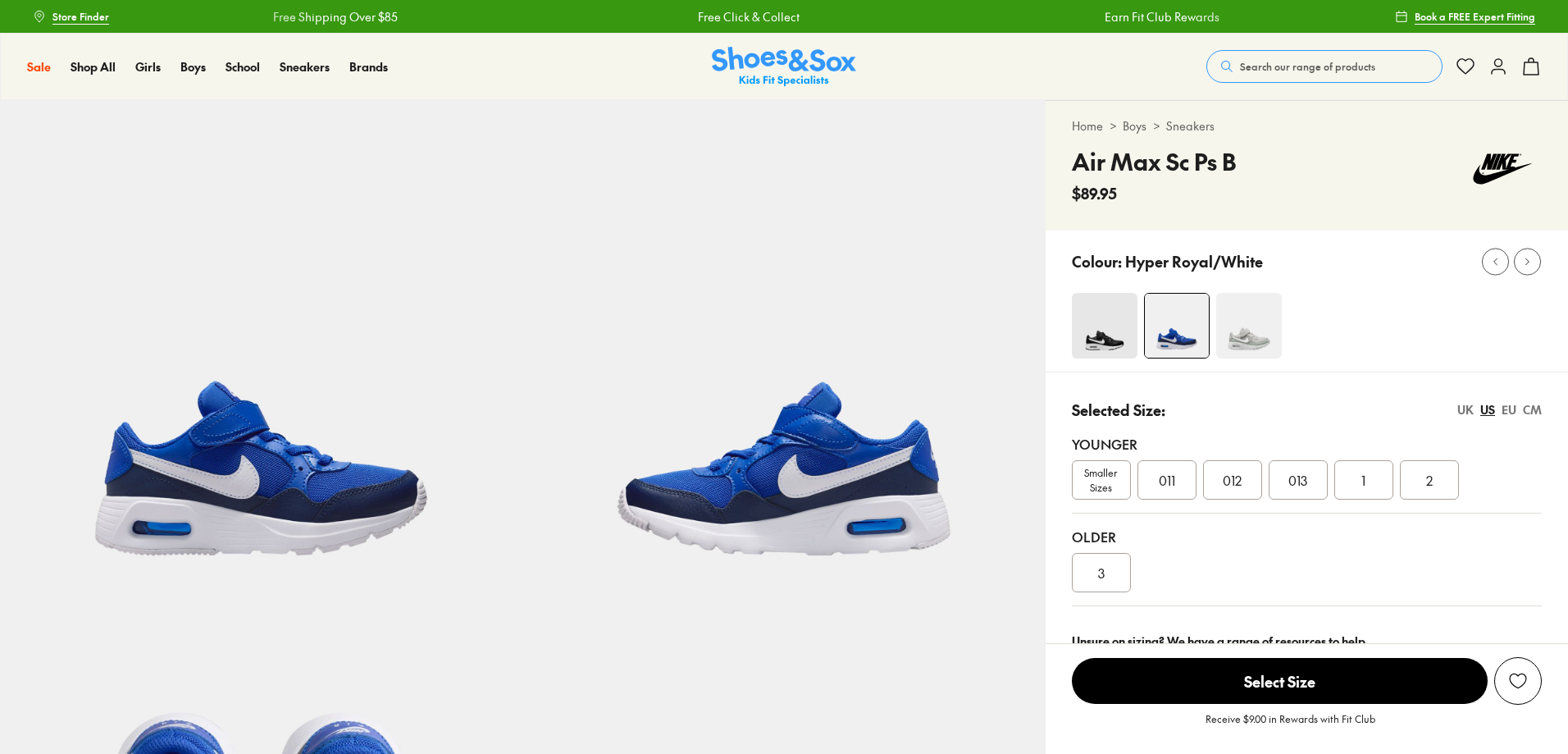 scroll, scrollTop: 0, scrollLeft: 0, axis: both 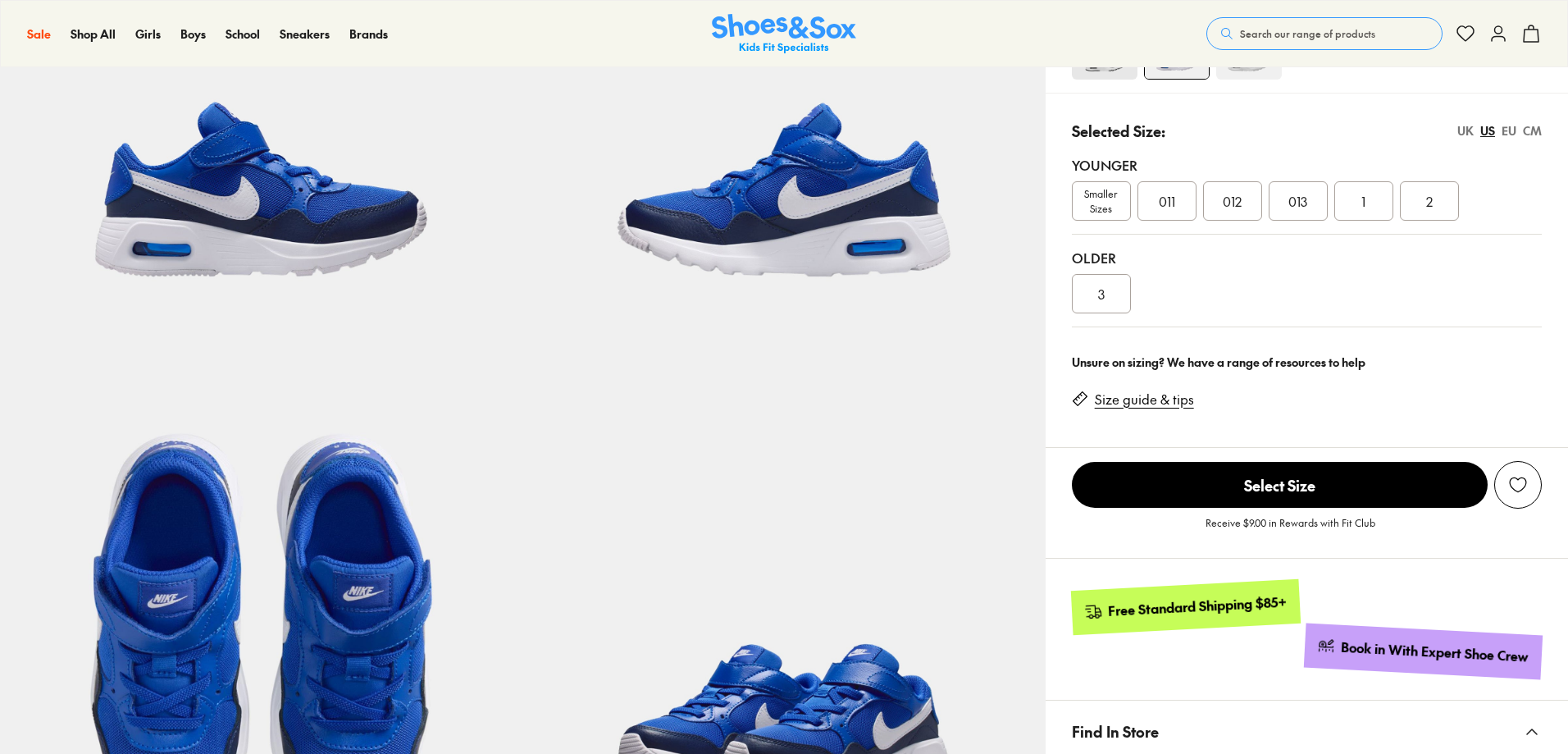 type on "**********" 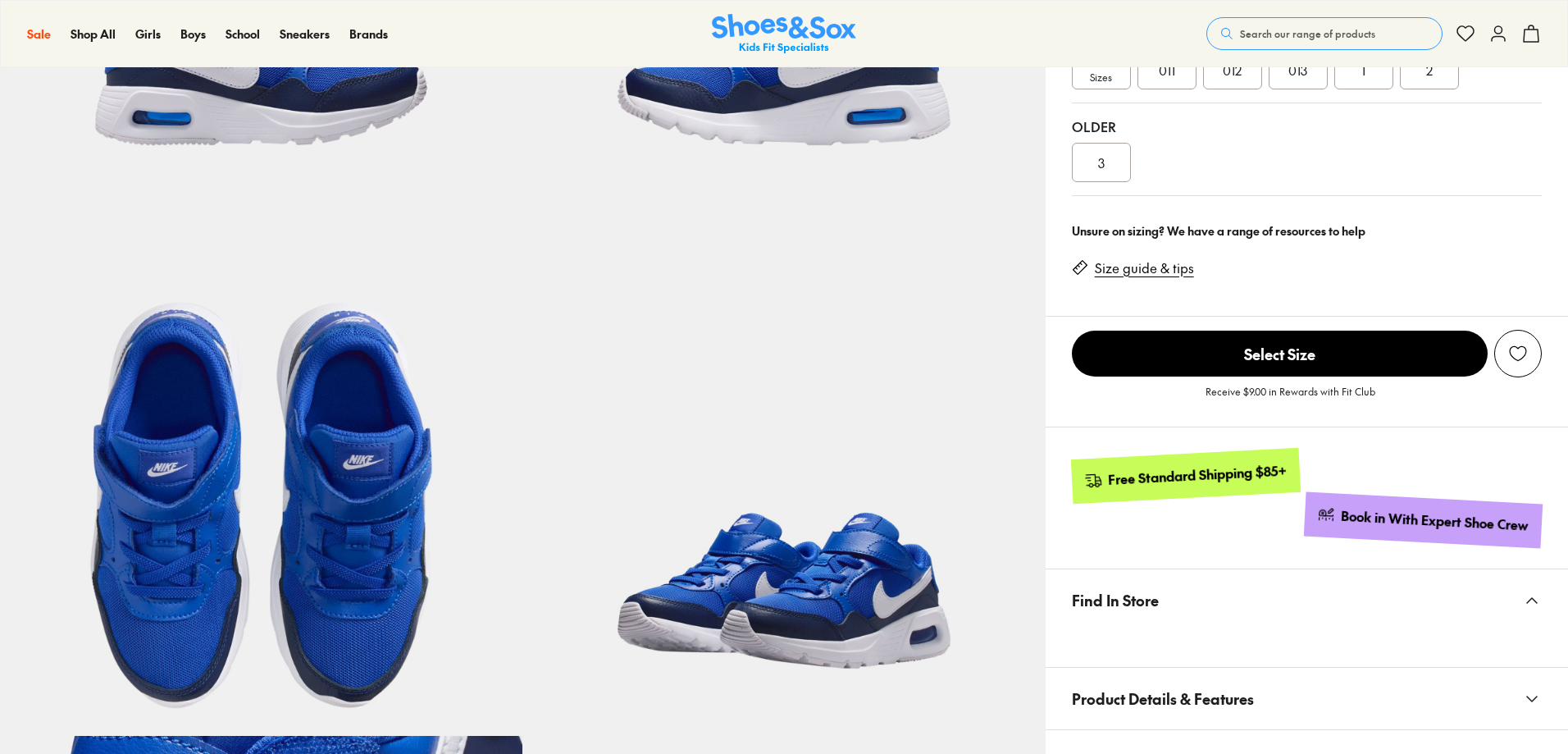 scroll, scrollTop: 738, scrollLeft: 0, axis: vertical 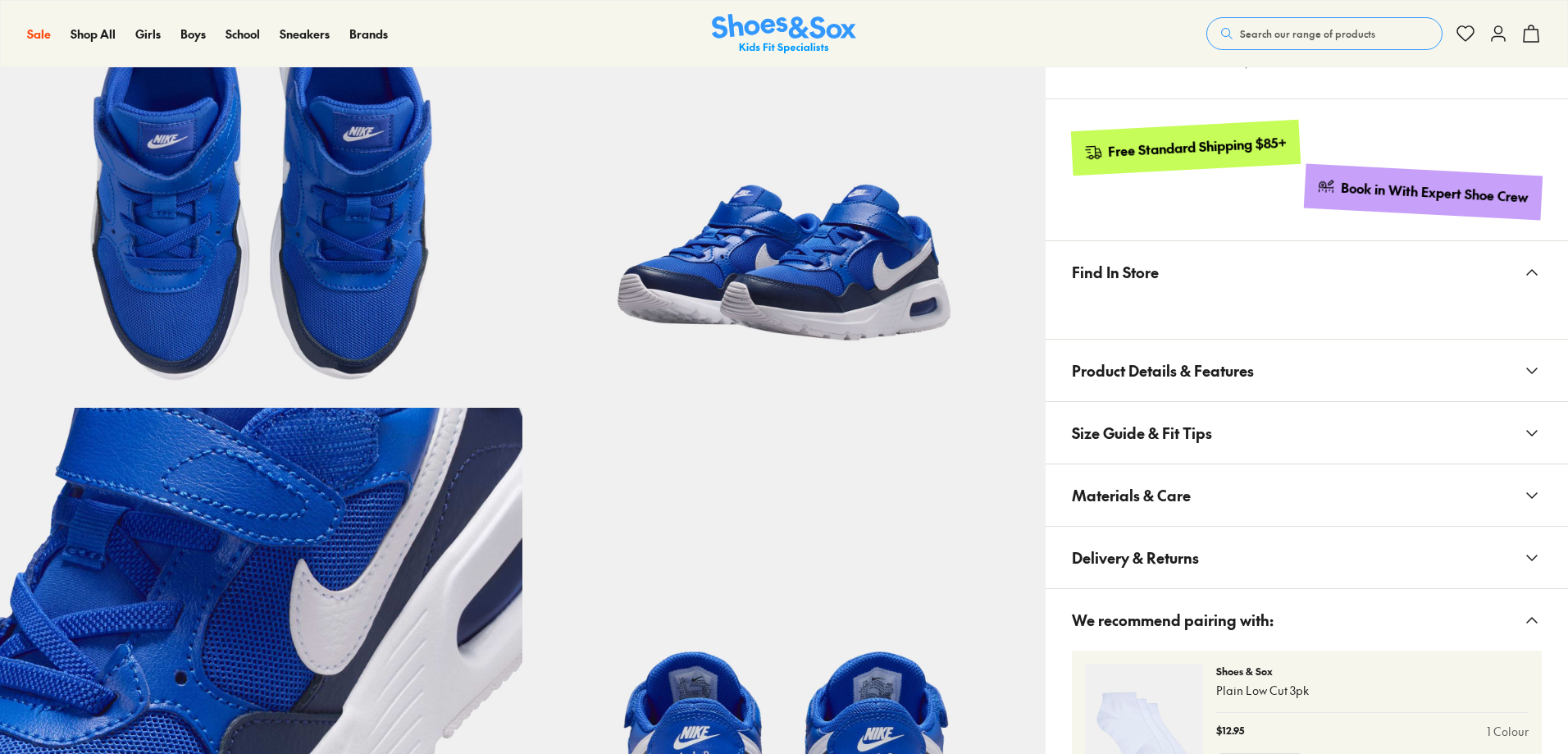 select on "*" 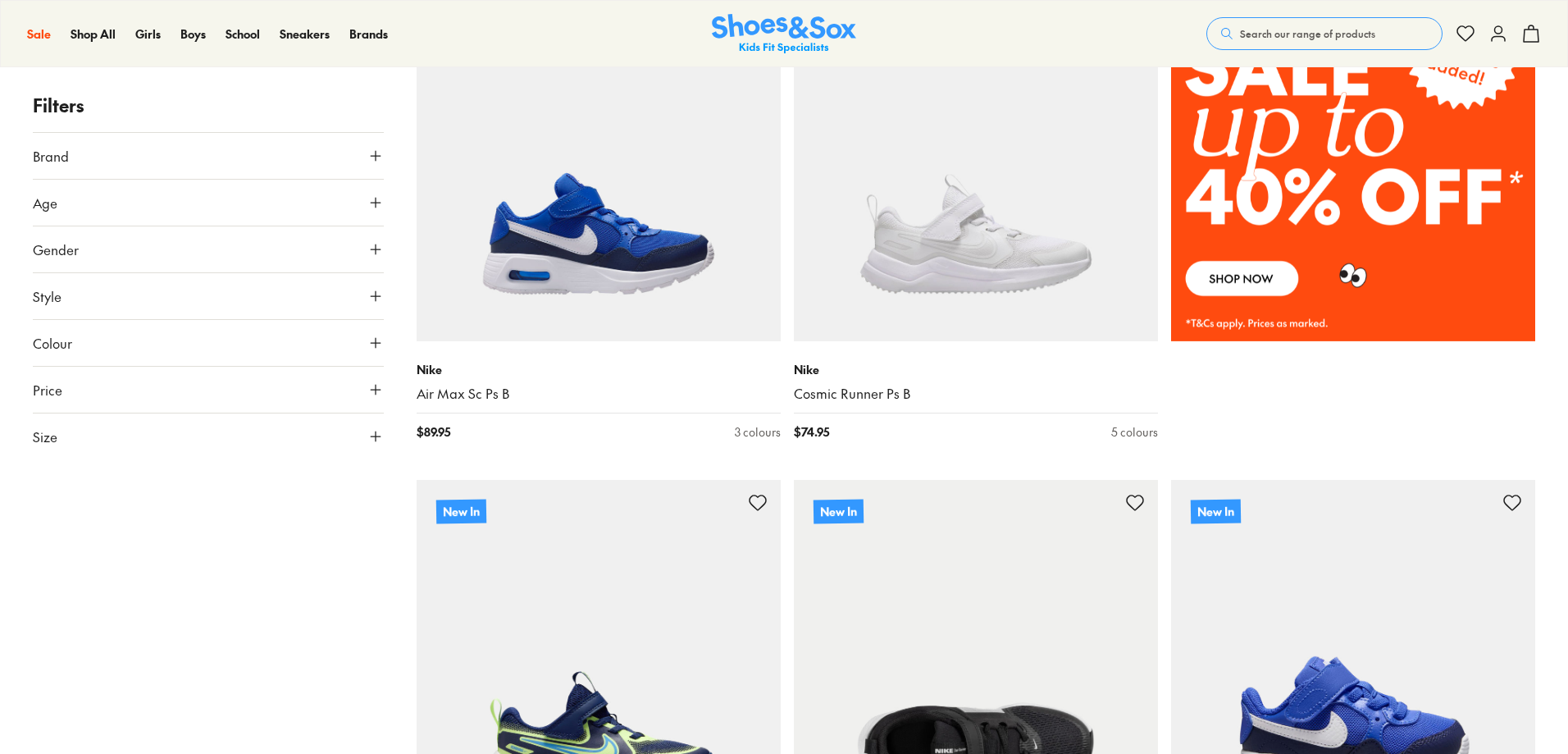 scroll, scrollTop: 1744, scrollLeft: 0, axis: vertical 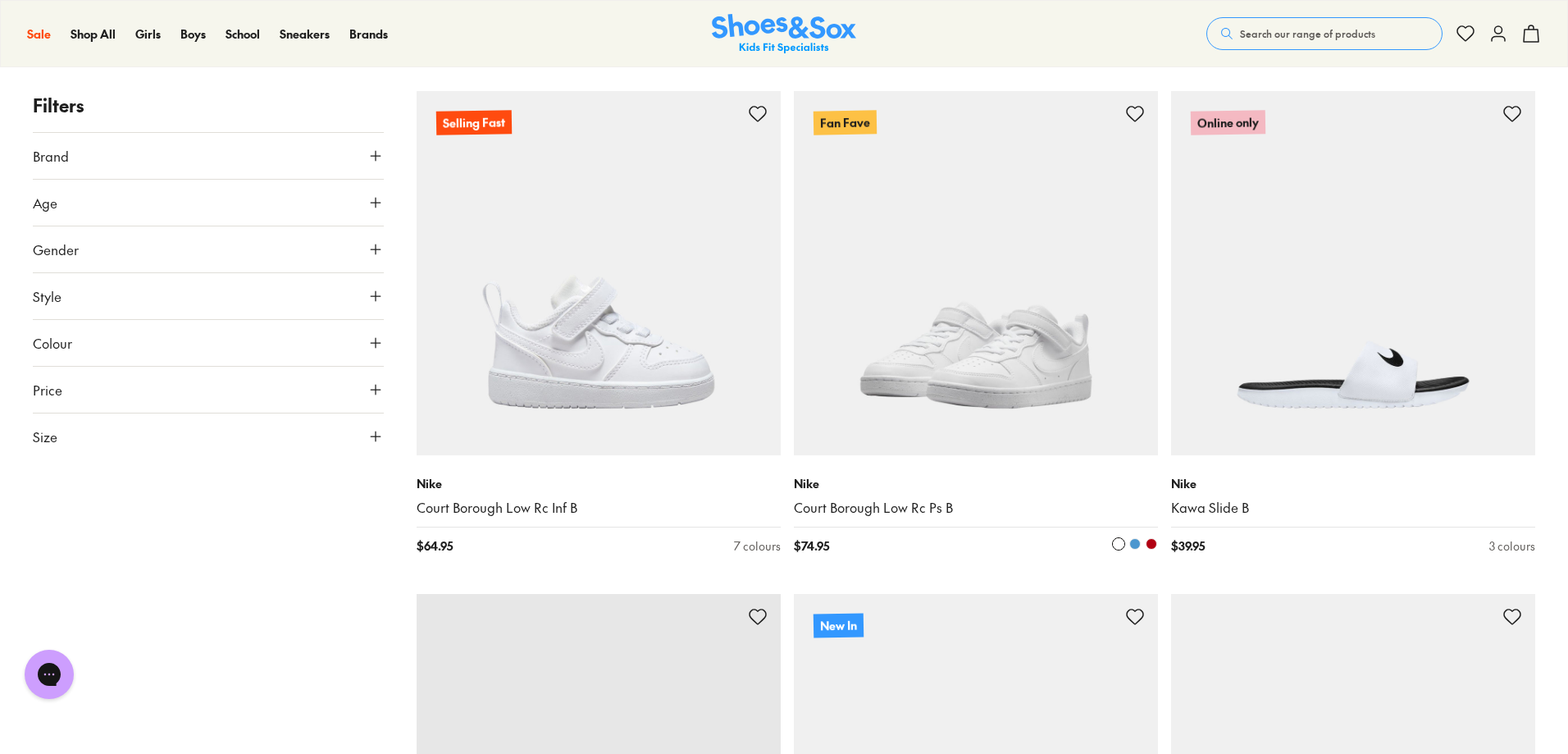 click at bounding box center [976, 273] 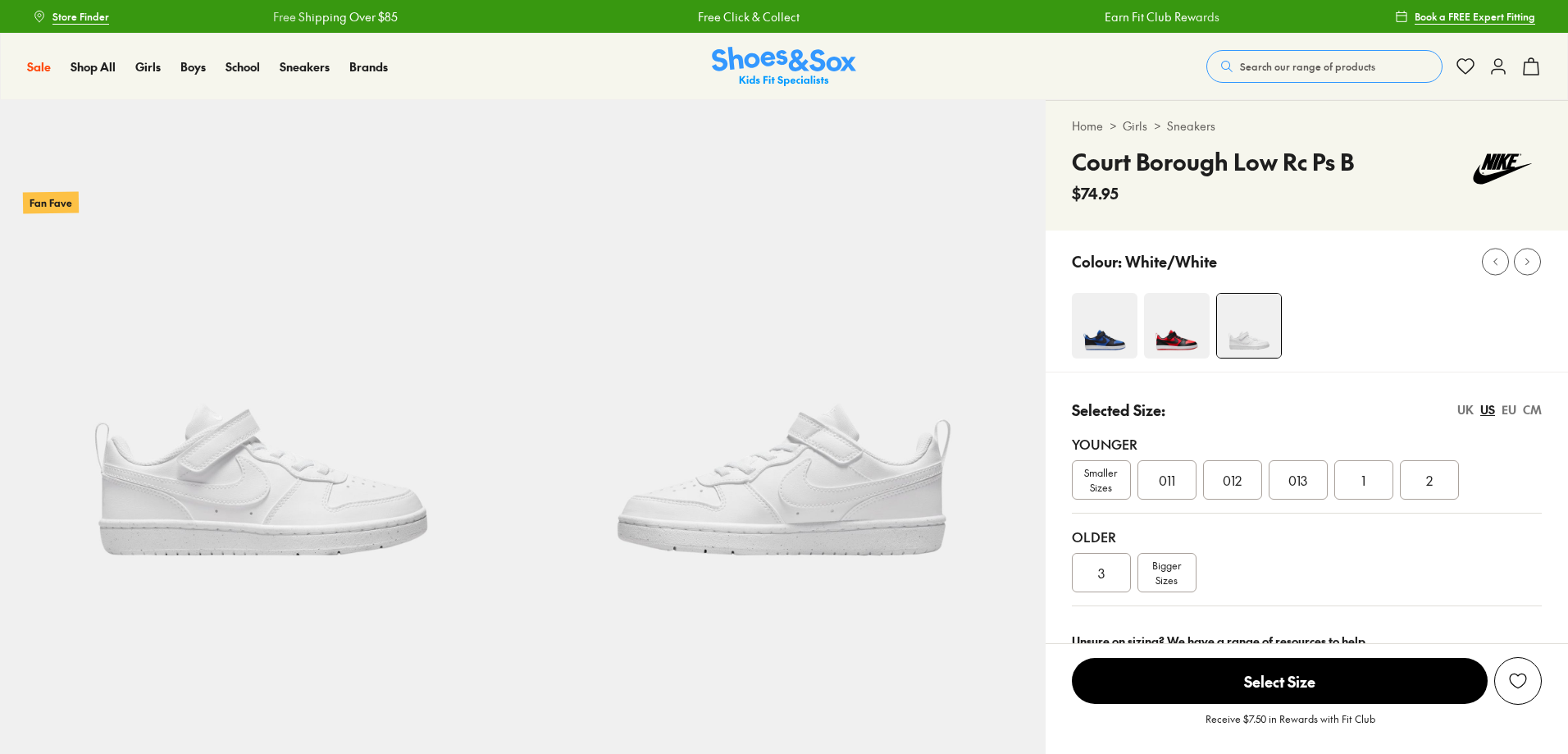 scroll, scrollTop: 0, scrollLeft: 0, axis: both 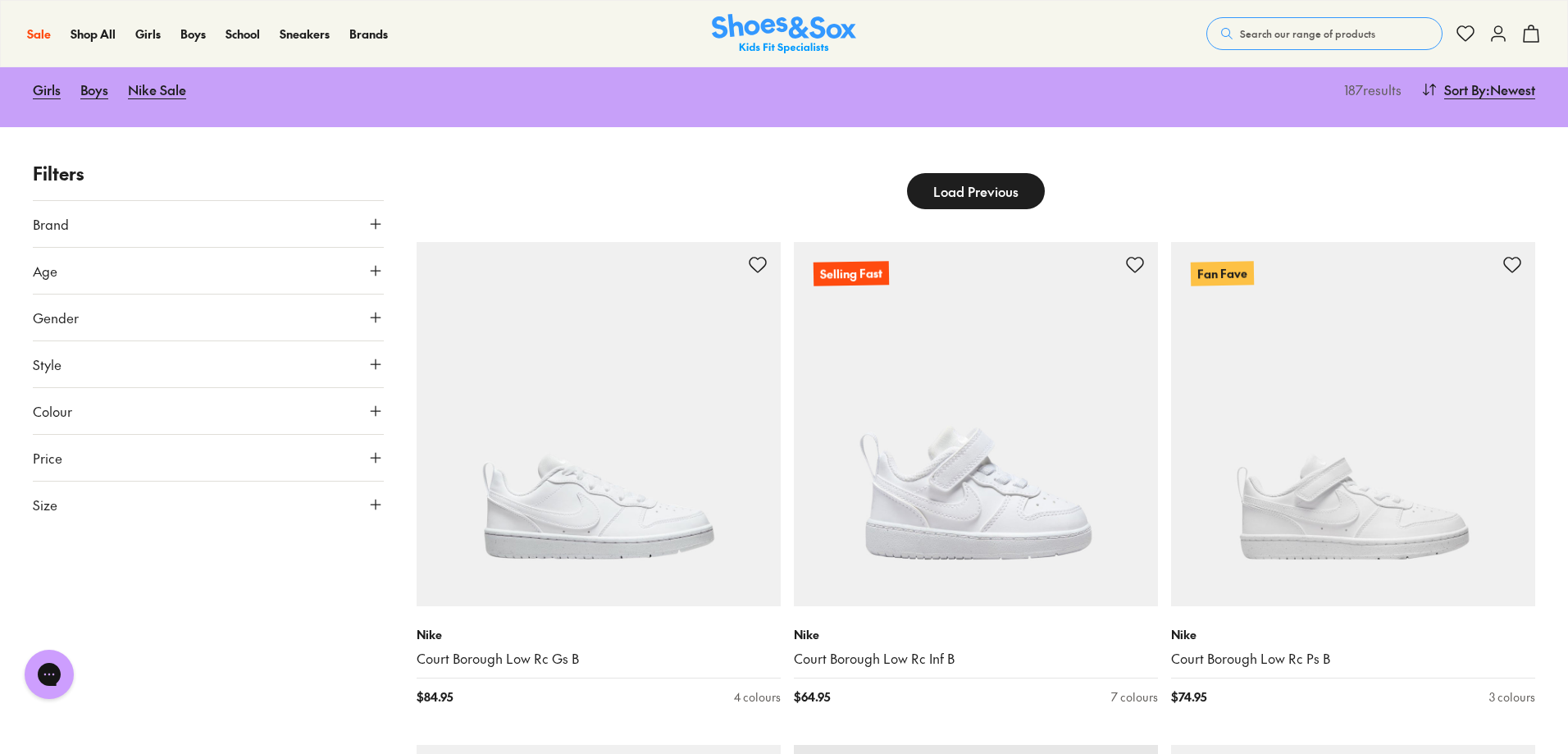click on "Load Previous" at bounding box center [976, 191] 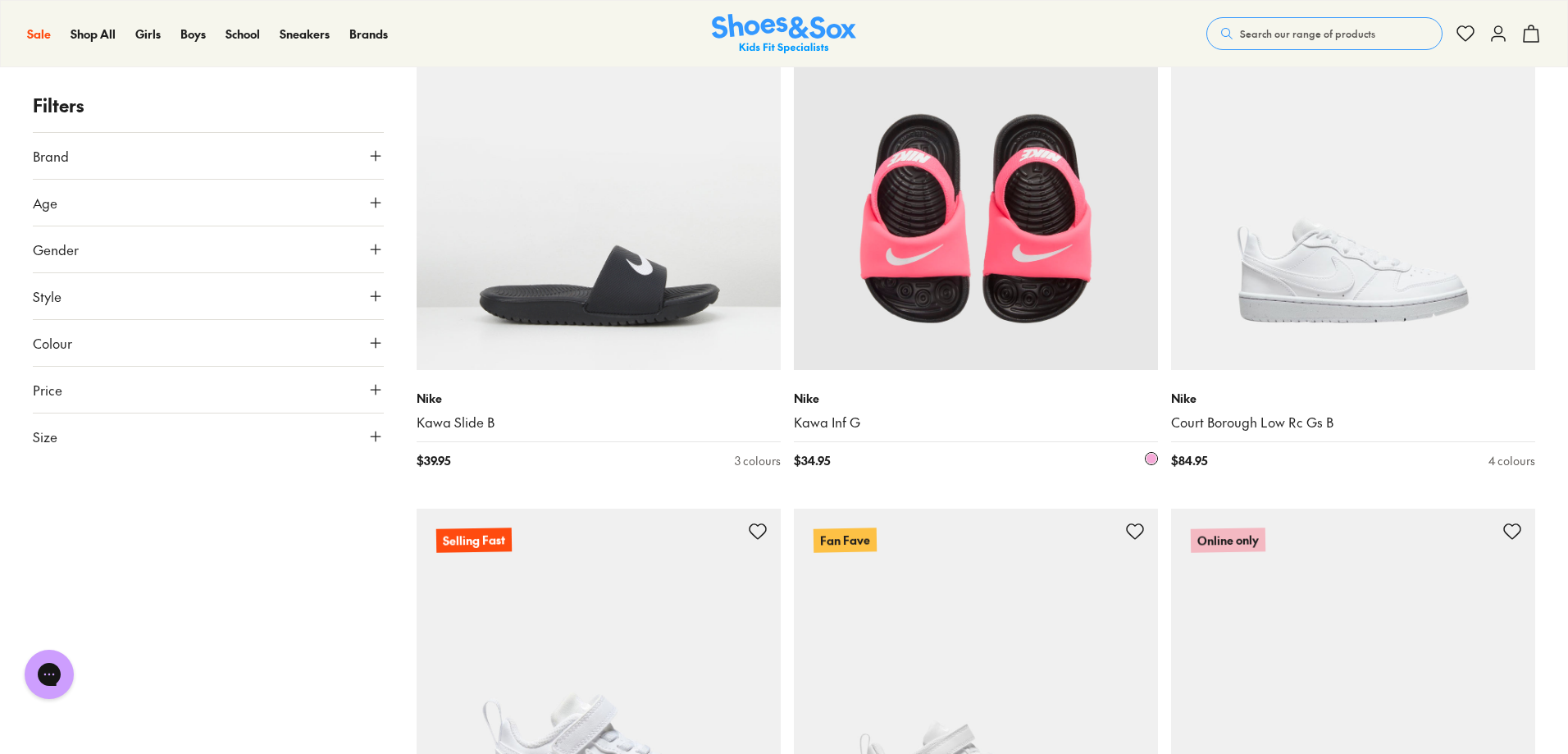 scroll, scrollTop: 5041, scrollLeft: 0, axis: vertical 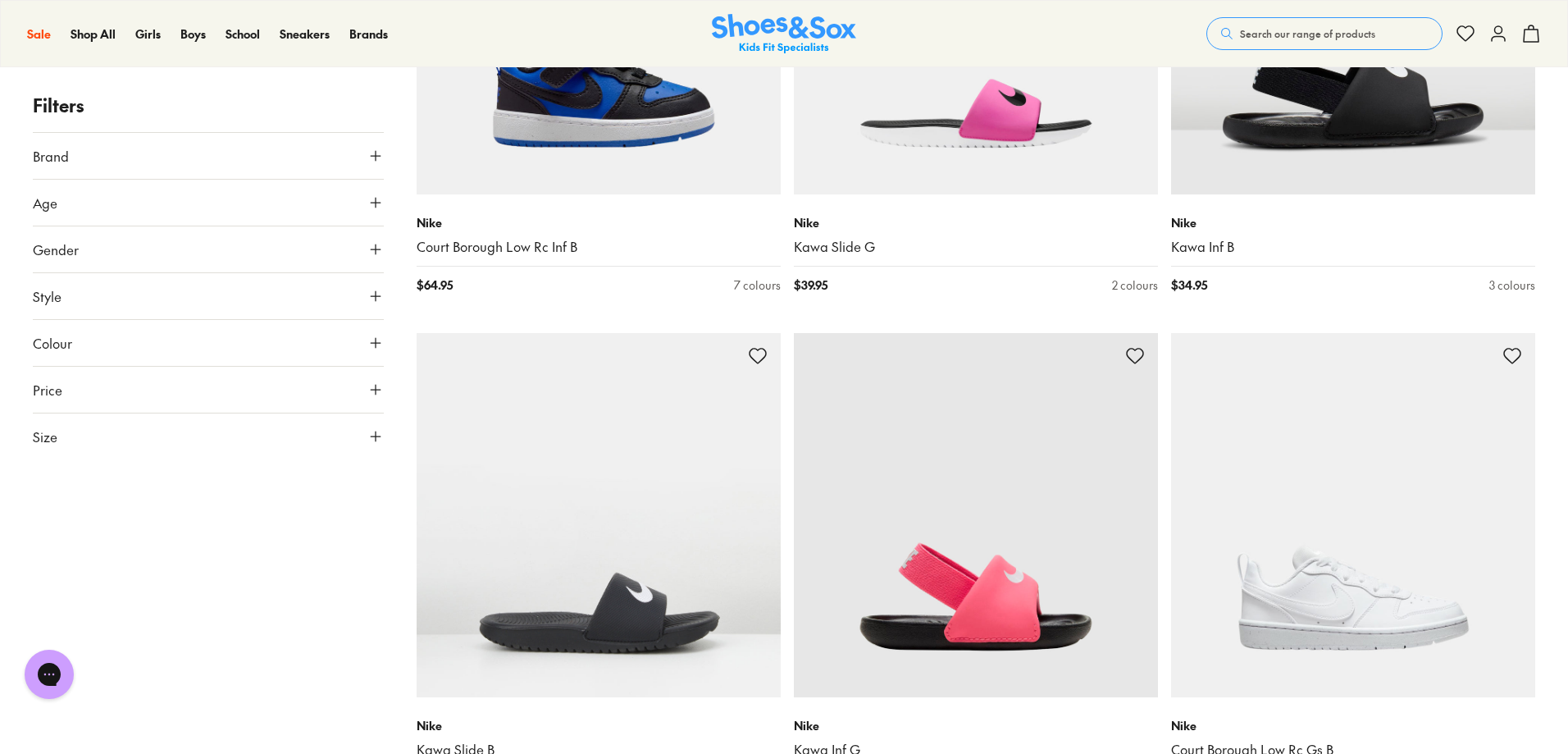 click on "Filters Brand Nike ( 185 ) Age Infant/Toddler ( 70 ) Senior ( 58 ) Youth ( 48 ) Adult ( 3 ) Gender All Boys Unisex Girls Style Sneakers ( 86 ) Sport ( 73 ) Beach Sandals ( 20 ) Accessories ( 6 ) Colour Black ( 60 ) White ( 51 ) Blue ( 23 ) Pink ( 16 ) Grey ( 13 ) Red ( 10 ) Navy ( 5 ) Green ( 2 ) Purple ( 2 ) Beige ( 1 ) Neutrals ( 1 ) Yellow ( 1 ) Price Min $ 10 Max $ 170 Size EU UK US 1-3 Years 21 22 25 26 27 3-8 Years 28 31 32 8+ Years 35 36 40 Adult 42 New In Nike Star Runner 5 Inf B $ 69.95 1 colour New In Nike Sonic Fly Ps B $ 89.95 1 colour Nike Air Zoom Pegasus 41 Gs B $ 139.95 2 colours New In Nike Court Borough Low Rc Inf B $ 64.95 7 colours New In Nike Cosmic Runner Inf B $ 69.95 7 colours New In Nike Air Max Sc Ps B $ 89.95 3 colours New In Nike Cosmic Runner Ps B $ 74.95 5 colours New In Nike Cosmic Runner Ps B $ 74.95 5 colours New In Nike Star Runner 5 Ps B $ 74.95 1 colour New In Nike Air Max Sc Inf B $ 69.95 3 colours New In Nike Cosmic Runner Gs B $ 79.95 5 colours New In Nike $ 69.95 New In" at bounding box center (784, 826) 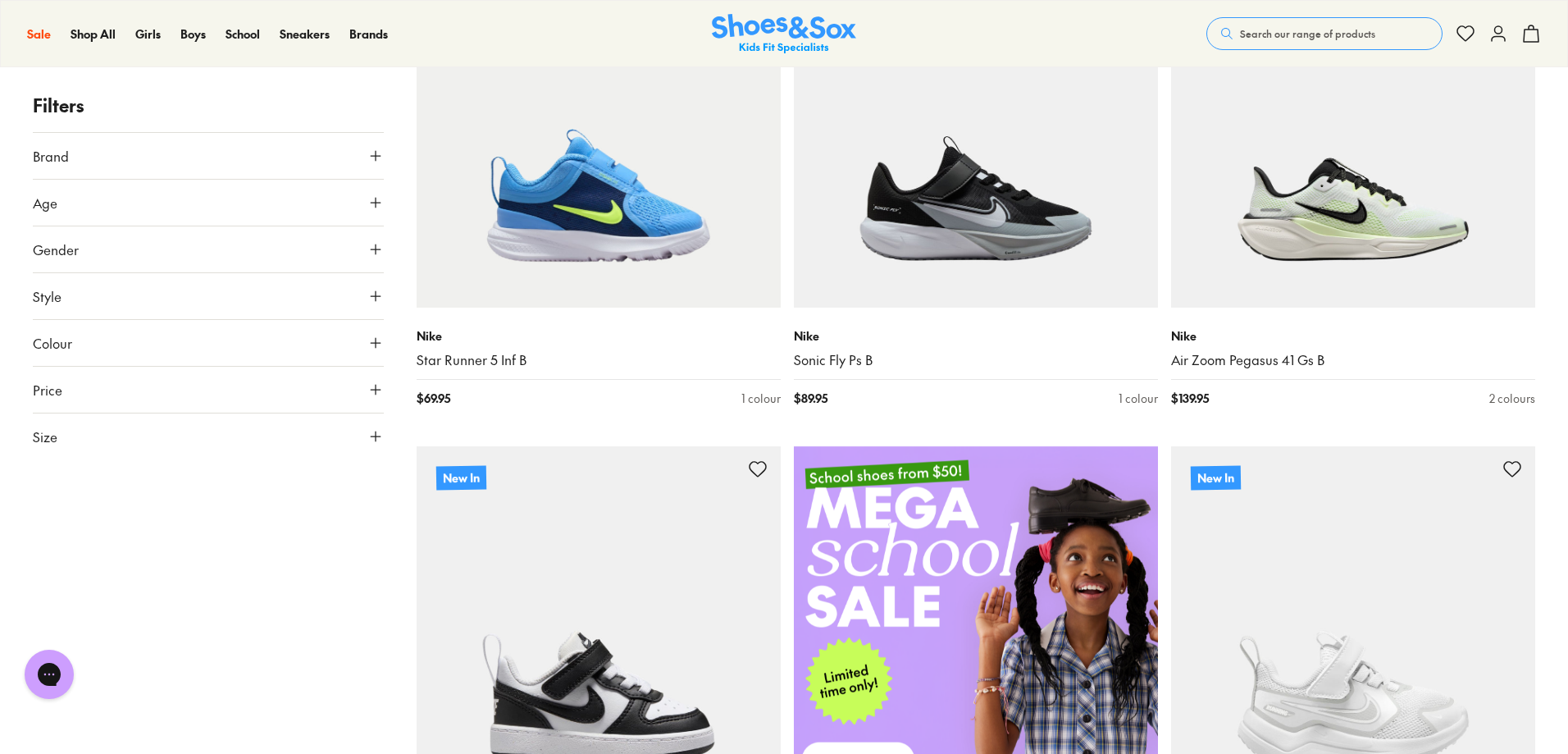 scroll, scrollTop: 0, scrollLeft: 0, axis: both 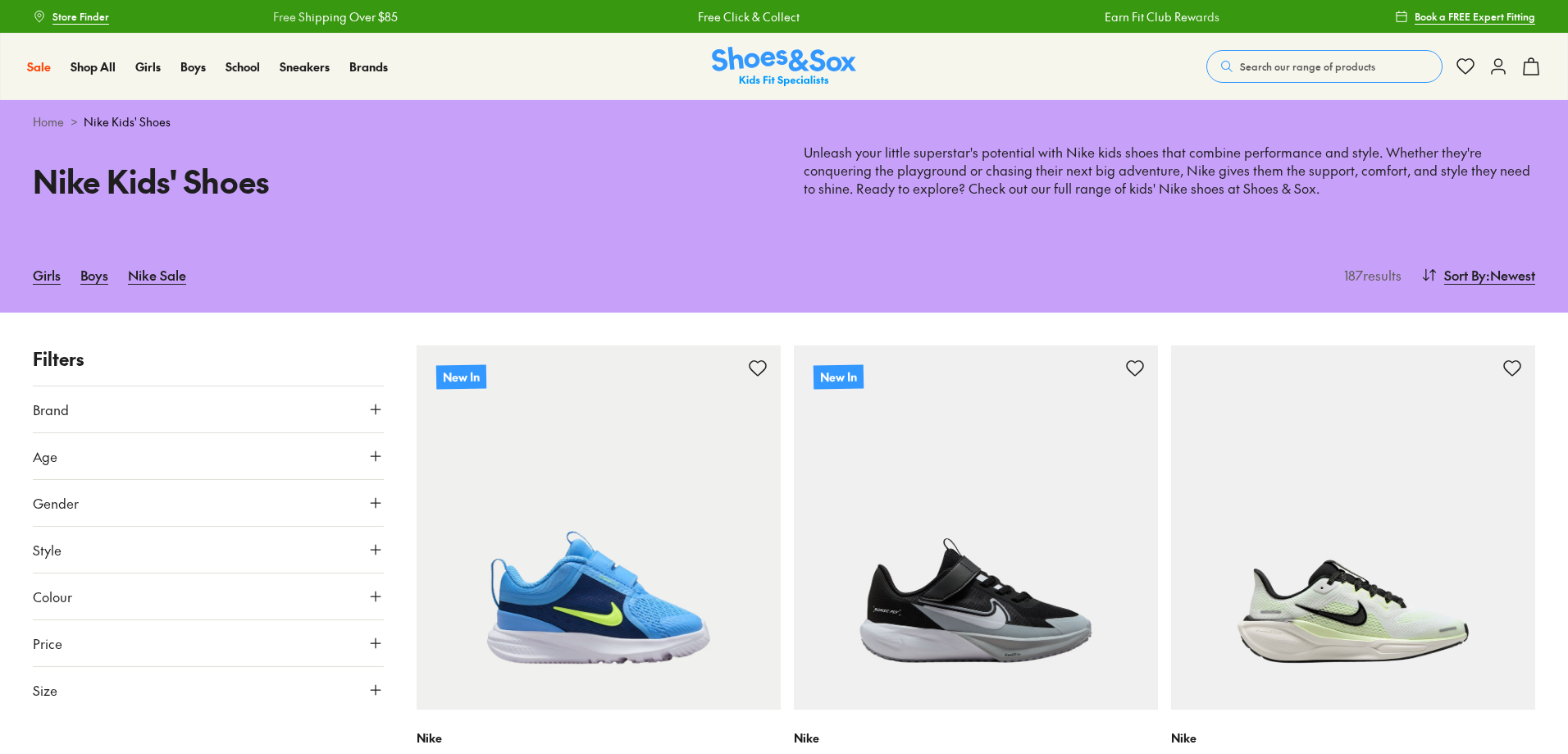 type on "**********" 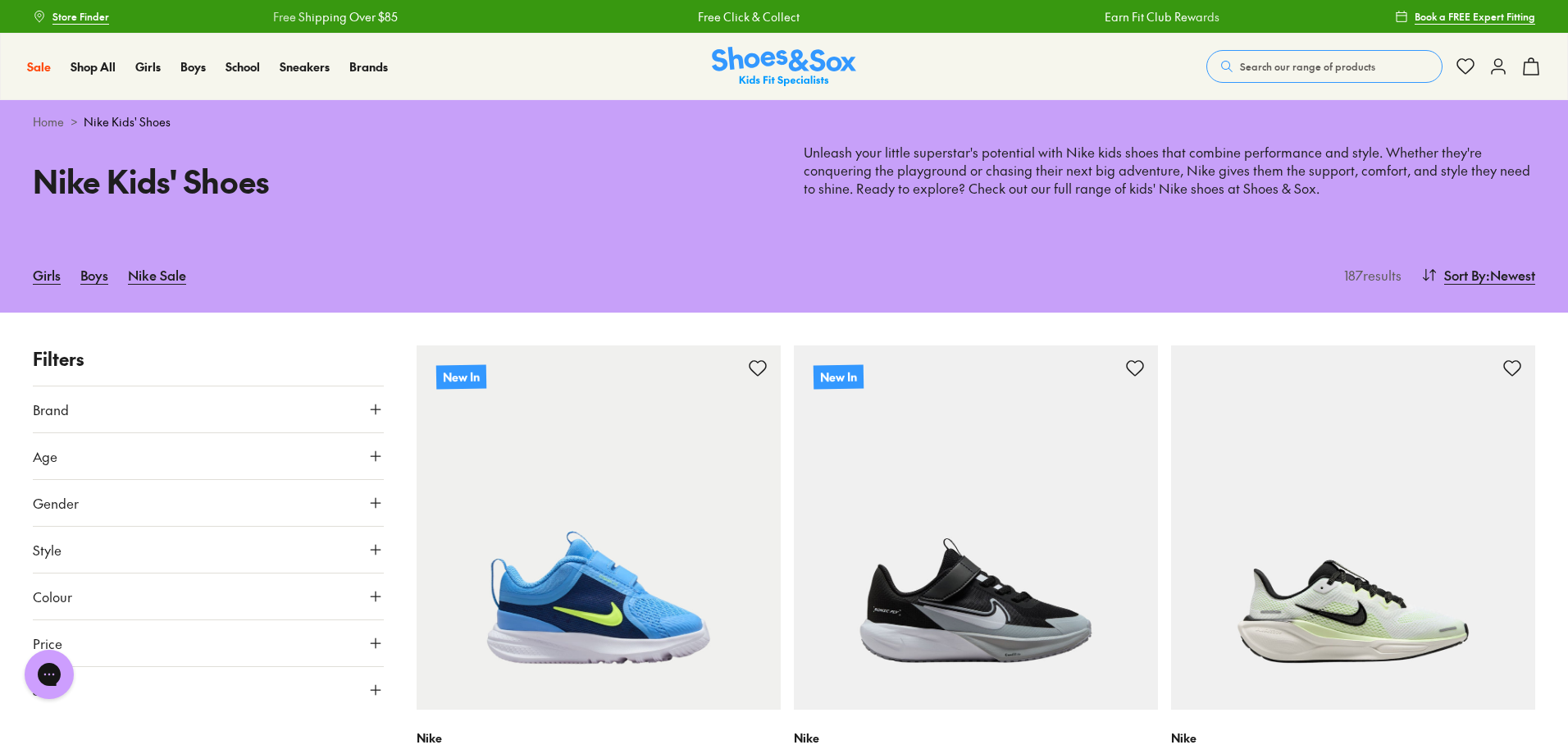 scroll, scrollTop: 0, scrollLeft: 0, axis: both 